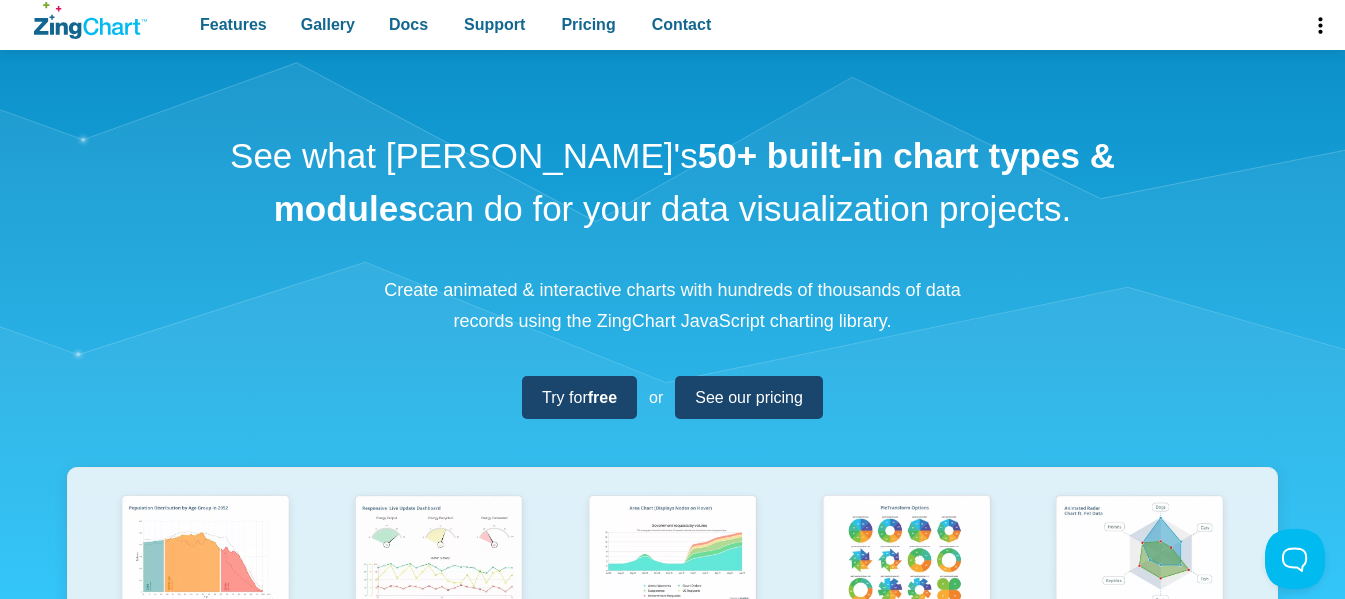 scroll, scrollTop: 0, scrollLeft: 0, axis: both 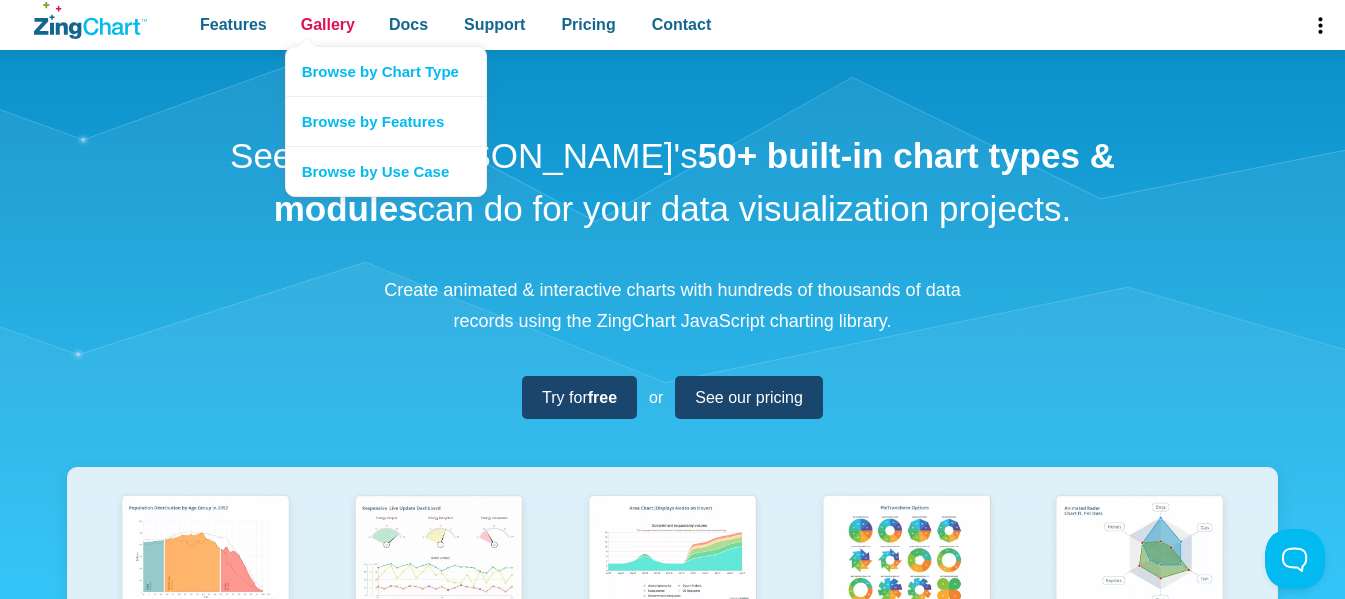 click on "Gallery" at bounding box center (328, 24) 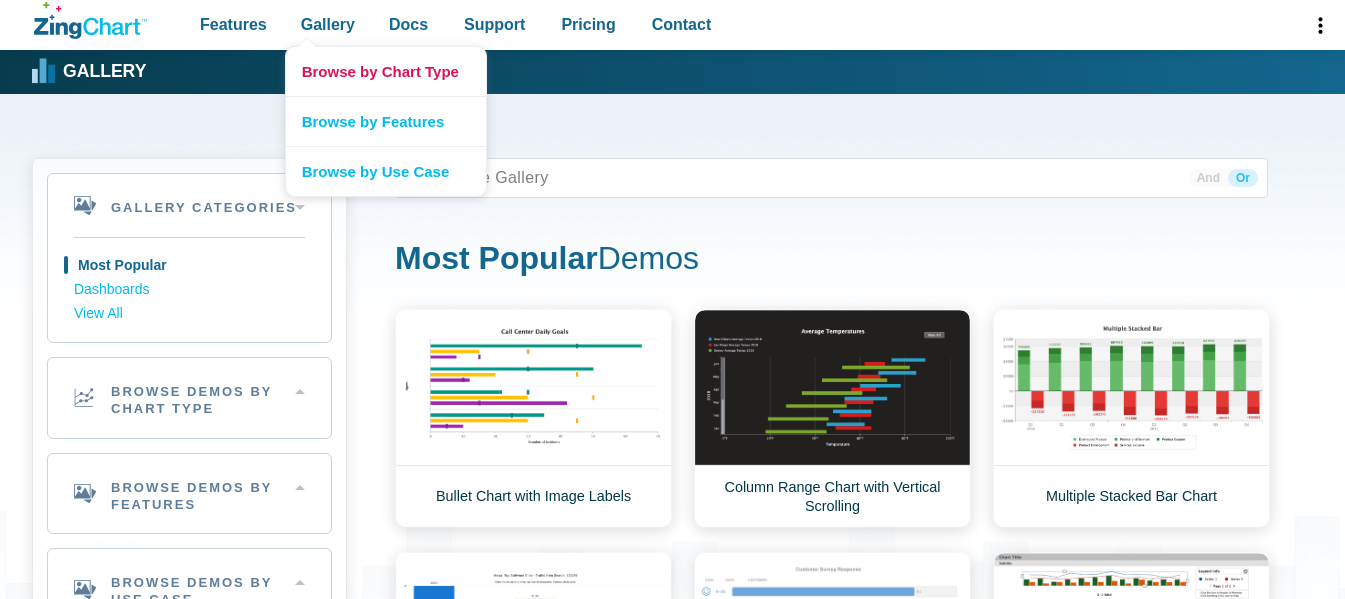 scroll, scrollTop: 0, scrollLeft: 0, axis: both 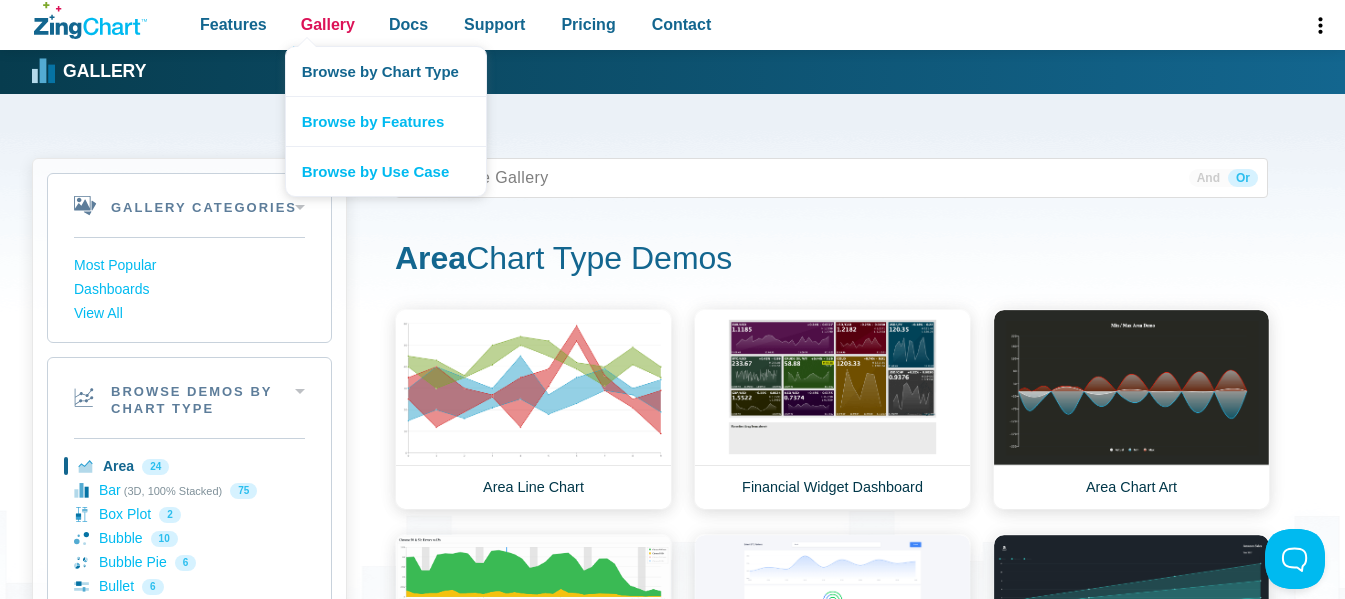 click on "Gallery" at bounding box center (328, 24) 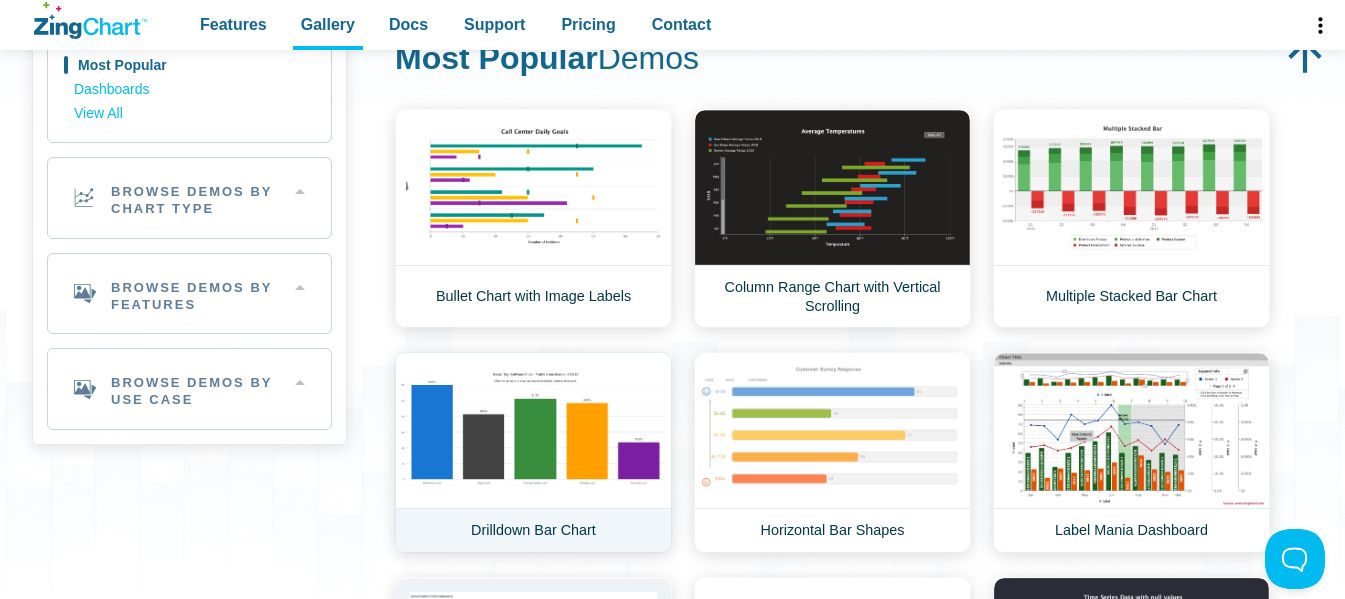 scroll, scrollTop: 0, scrollLeft: 0, axis: both 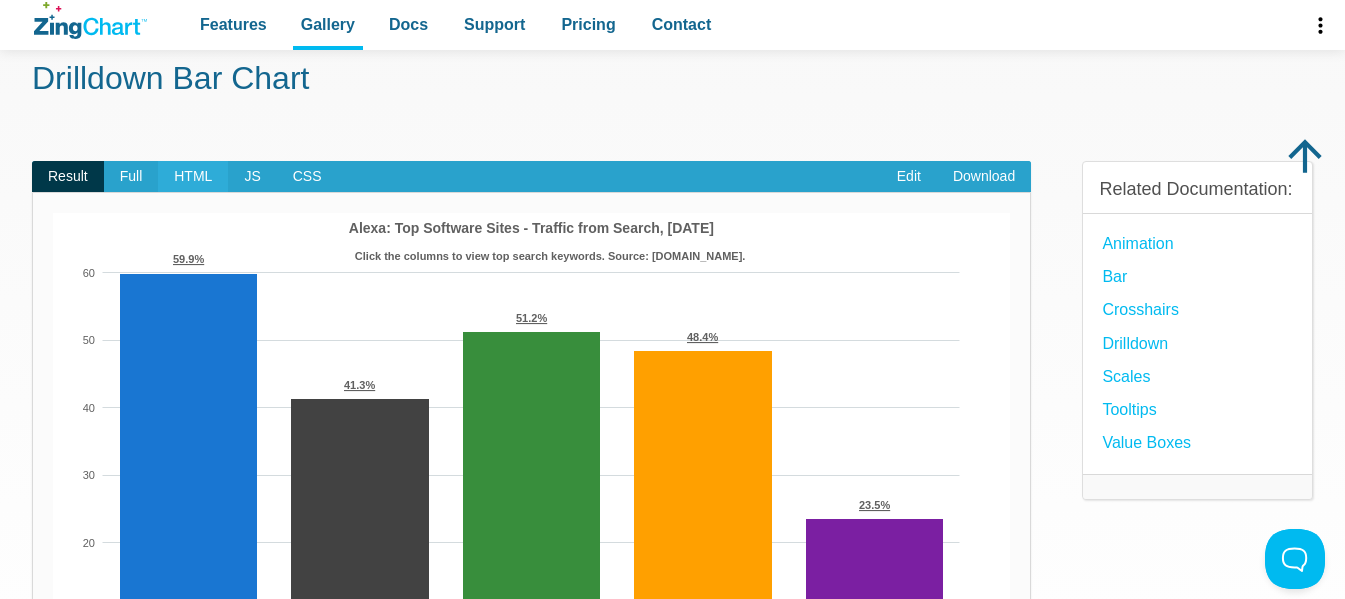 click on "HTML" at bounding box center (193, 177) 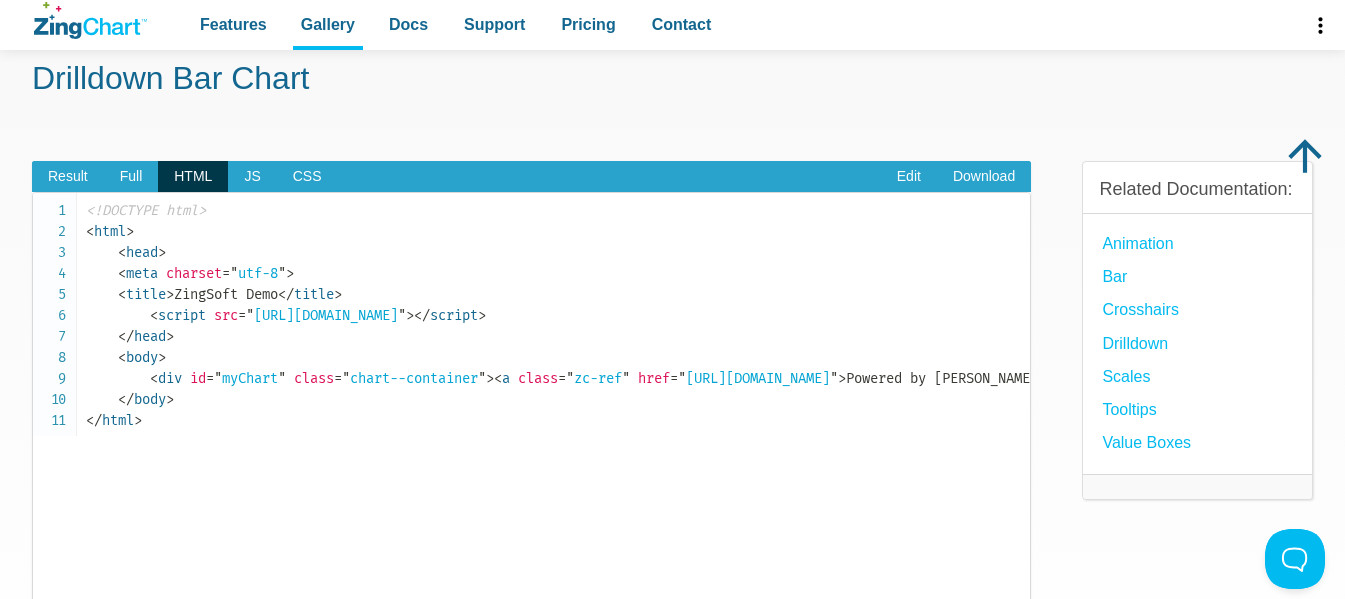 scroll, scrollTop: 200, scrollLeft: 0, axis: vertical 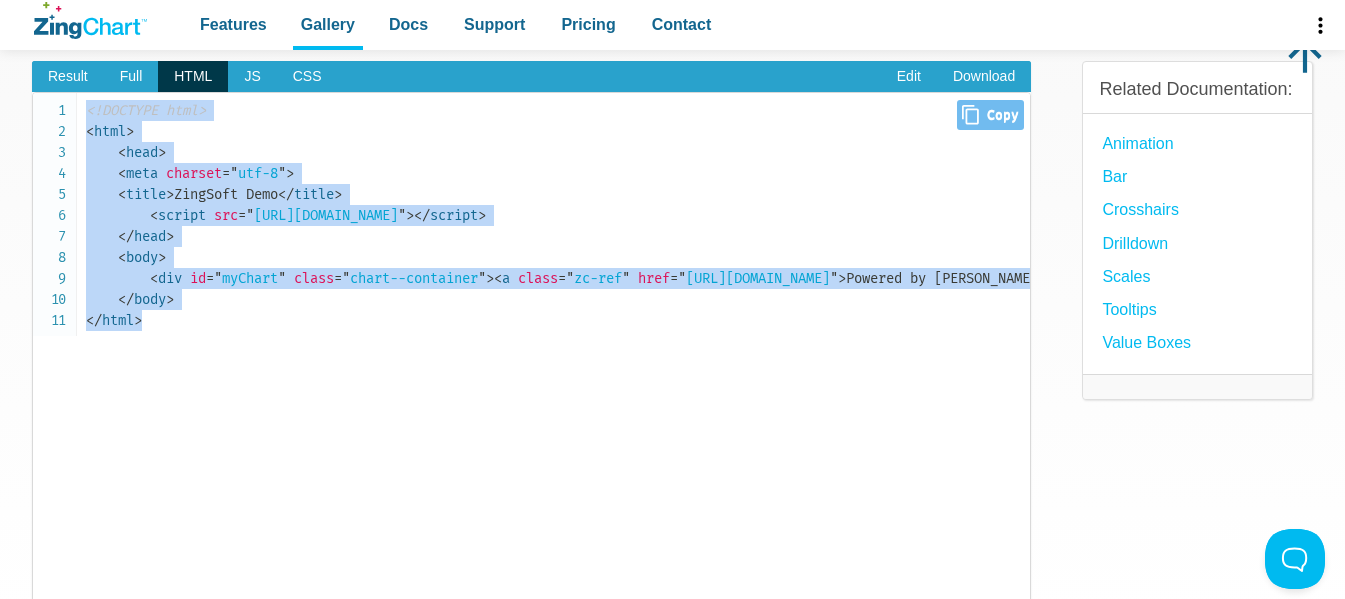 drag, startPoint x: 87, startPoint y: 107, endPoint x: 222, endPoint y: 319, distance: 251.33444 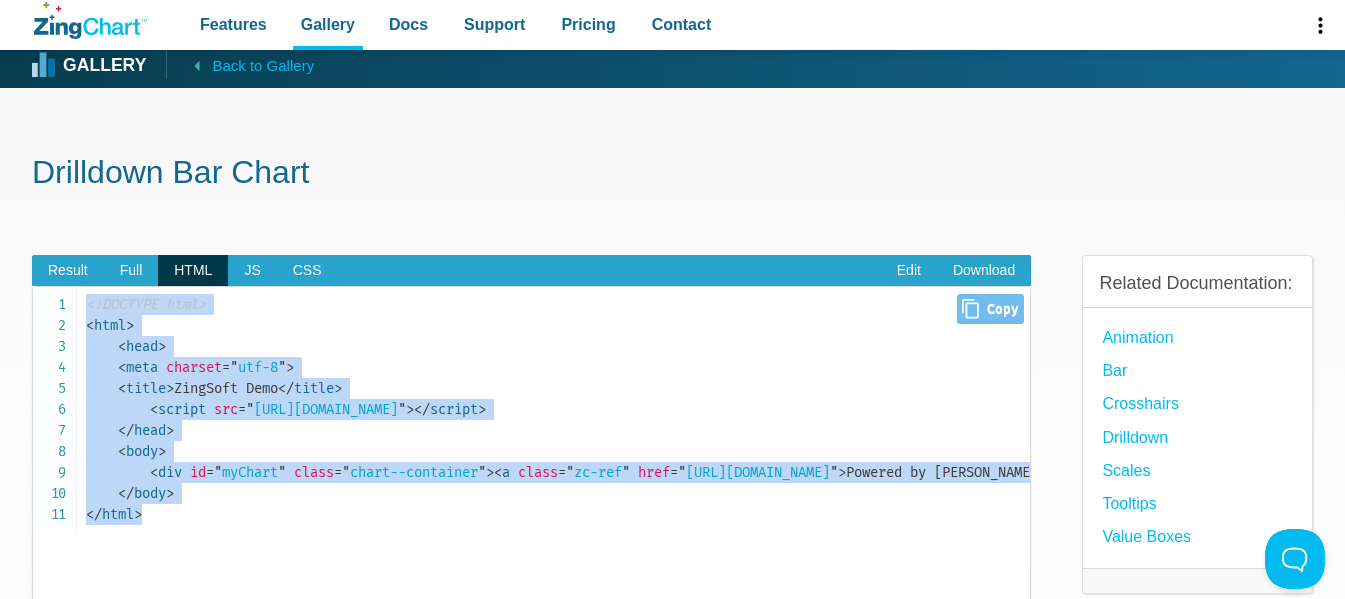 scroll, scrollTop: 0, scrollLeft: 0, axis: both 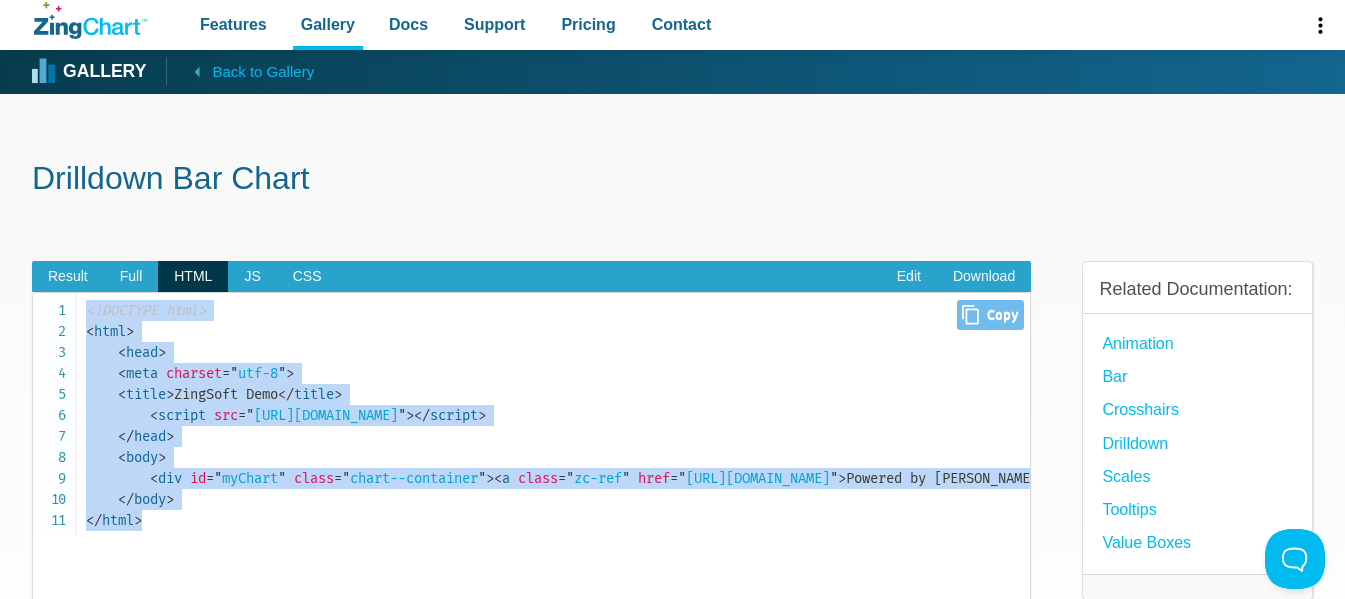 click on "<!DOCTYPE html>
< html >
< head >
< meta   charset = " utf-8 " >
< title > ZingSoft Demo </ title >
< script   src = " https://cdn.zingchart.com/zingchart.min.js " > </ script >
</ head >
< body >
< div   id = " myChart "   class = " chart--container " > < a   class = " zc-ref "   href = " https://www.zingchart.com/ " > Powered by ZingChart </ a > </ div >
</ body >
</ html >" at bounding box center (558, 415) 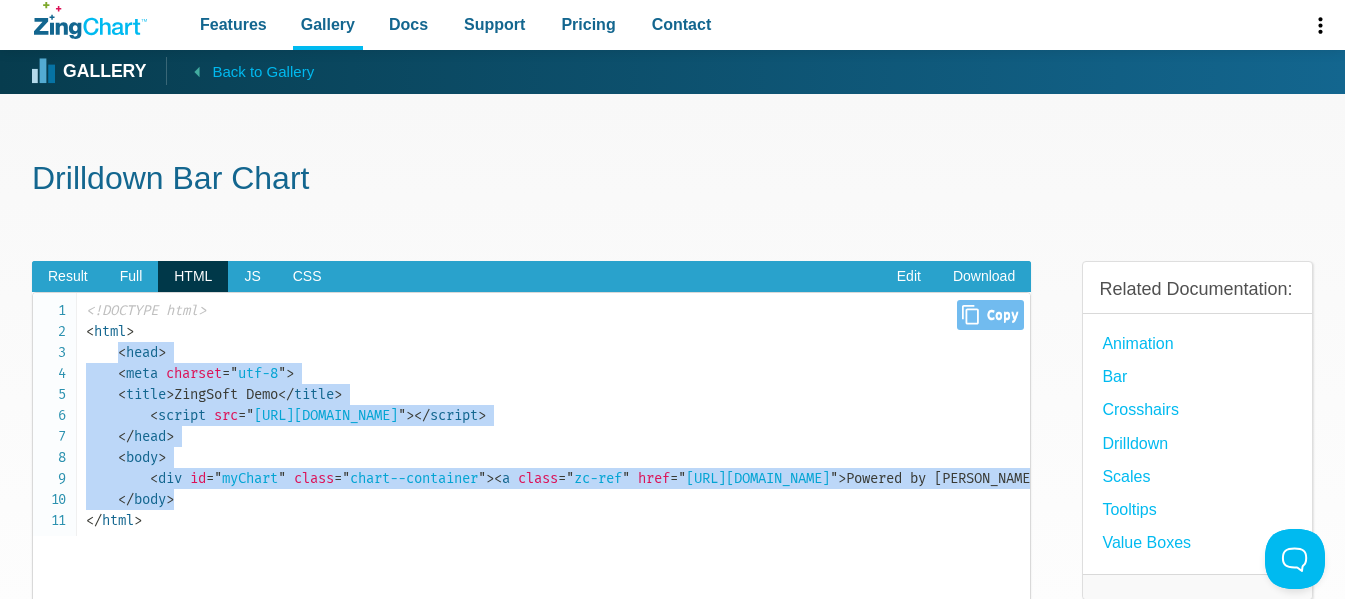 drag, startPoint x: 191, startPoint y: 501, endPoint x: 118, endPoint y: 354, distance: 164.128 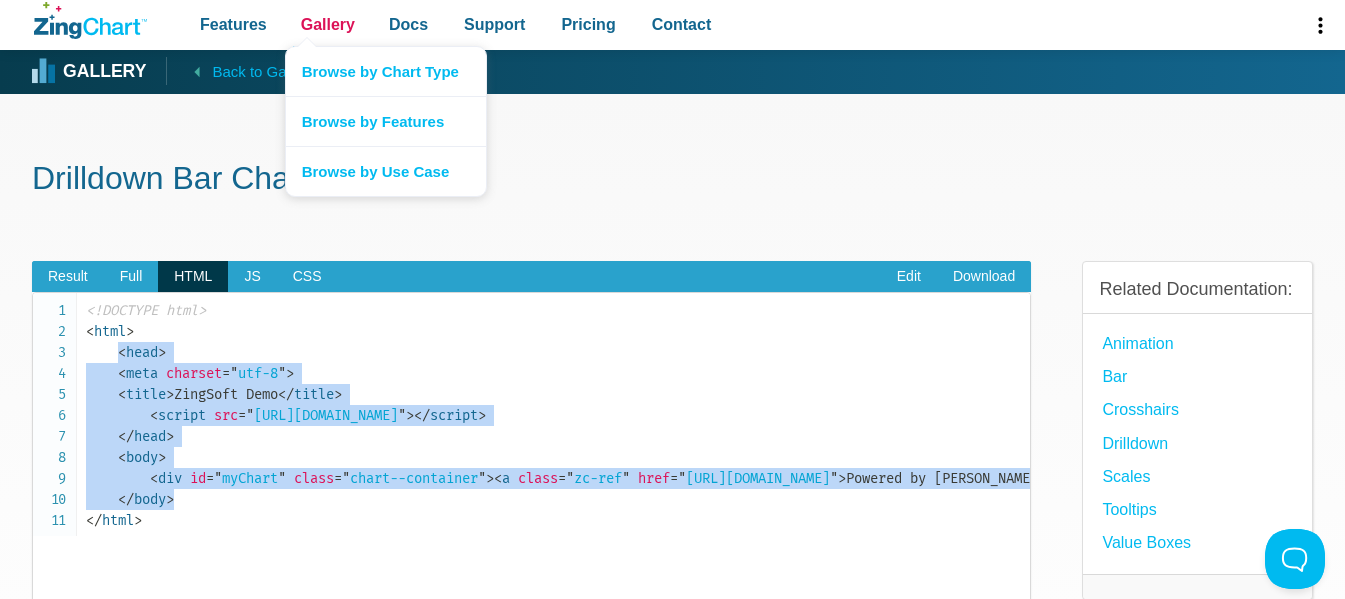 click on "Gallery" at bounding box center (328, 24) 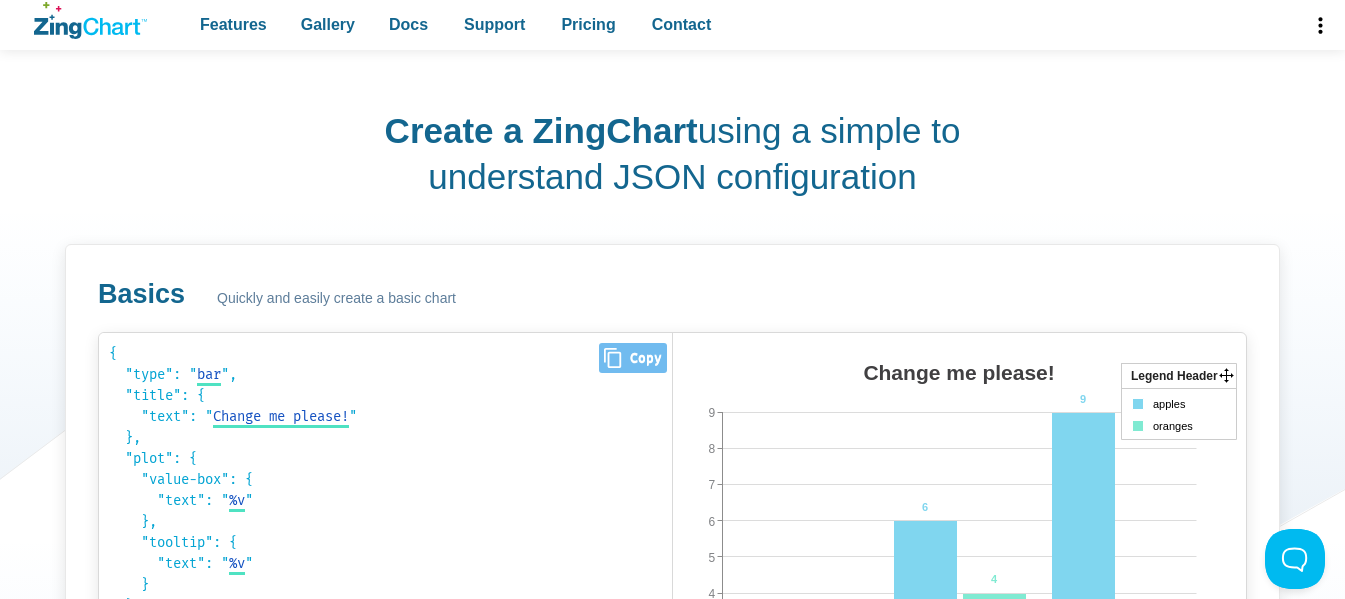 scroll, scrollTop: 900, scrollLeft: 0, axis: vertical 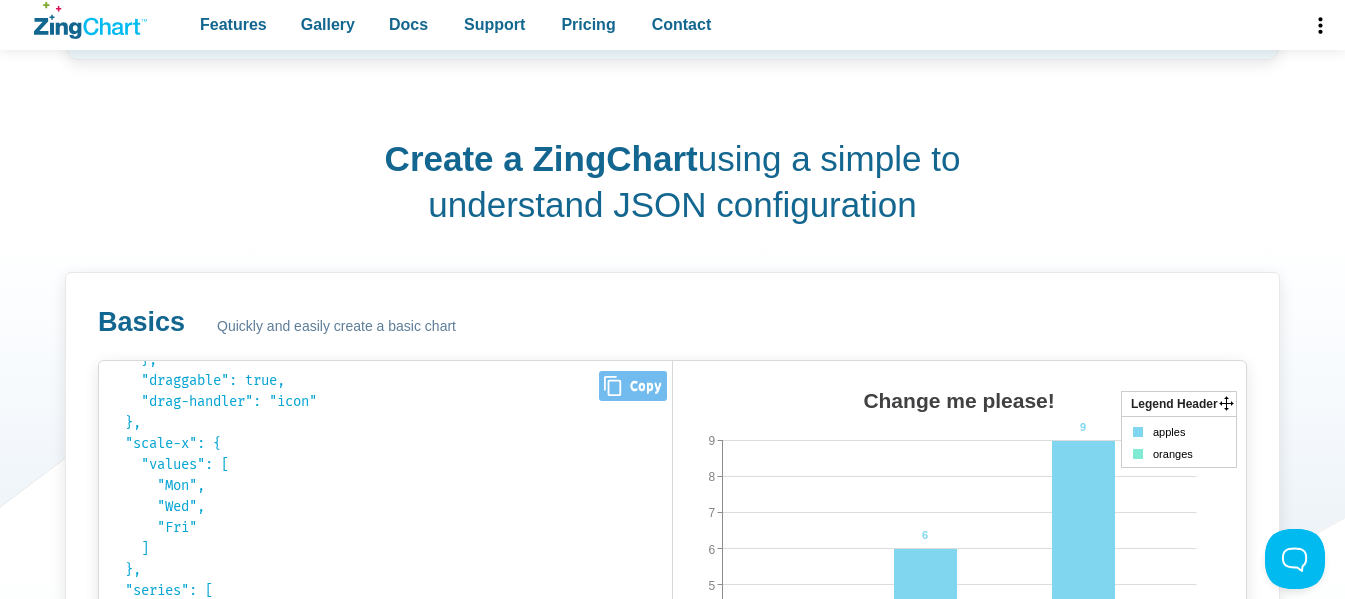 click on "Close" 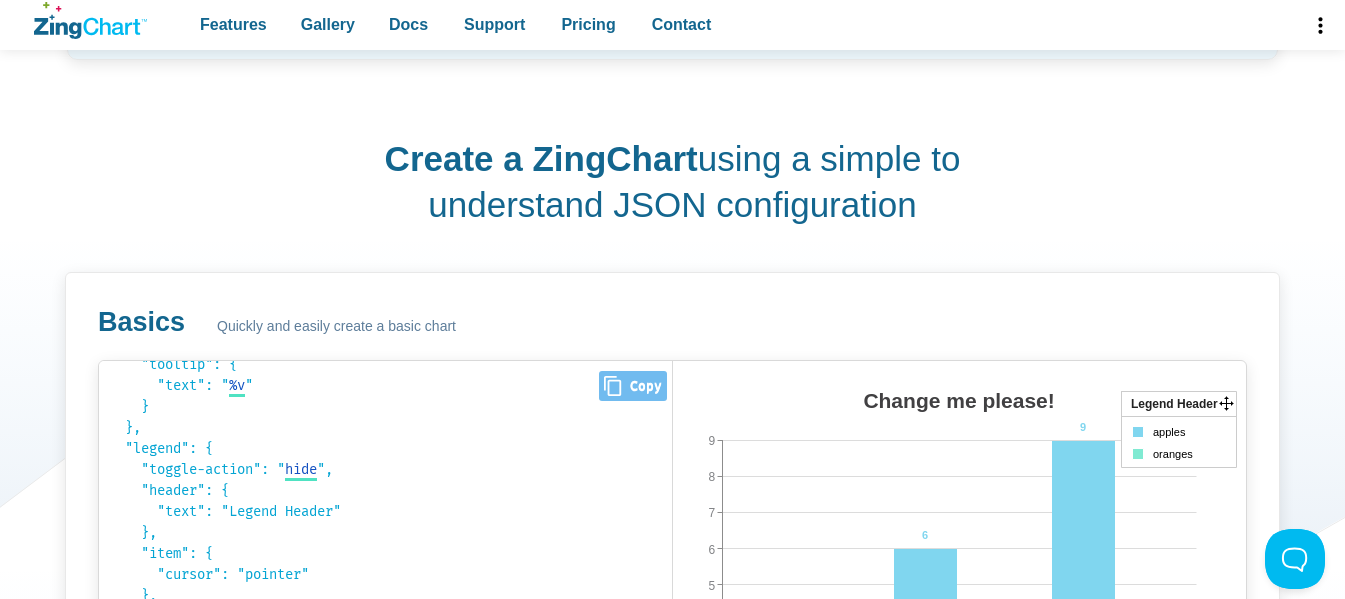 scroll, scrollTop: 0, scrollLeft: 0, axis: both 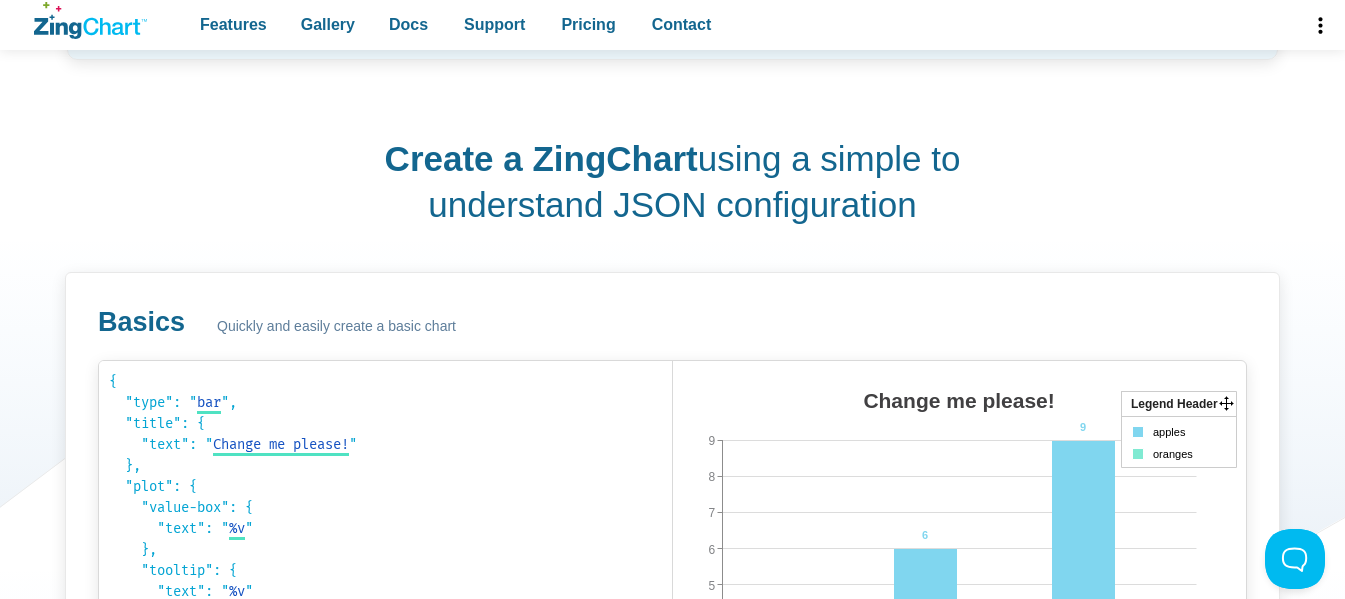 drag, startPoint x: 428, startPoint y: 80, endPoint x: 390, endPoint y: 56, distance: 44.94441 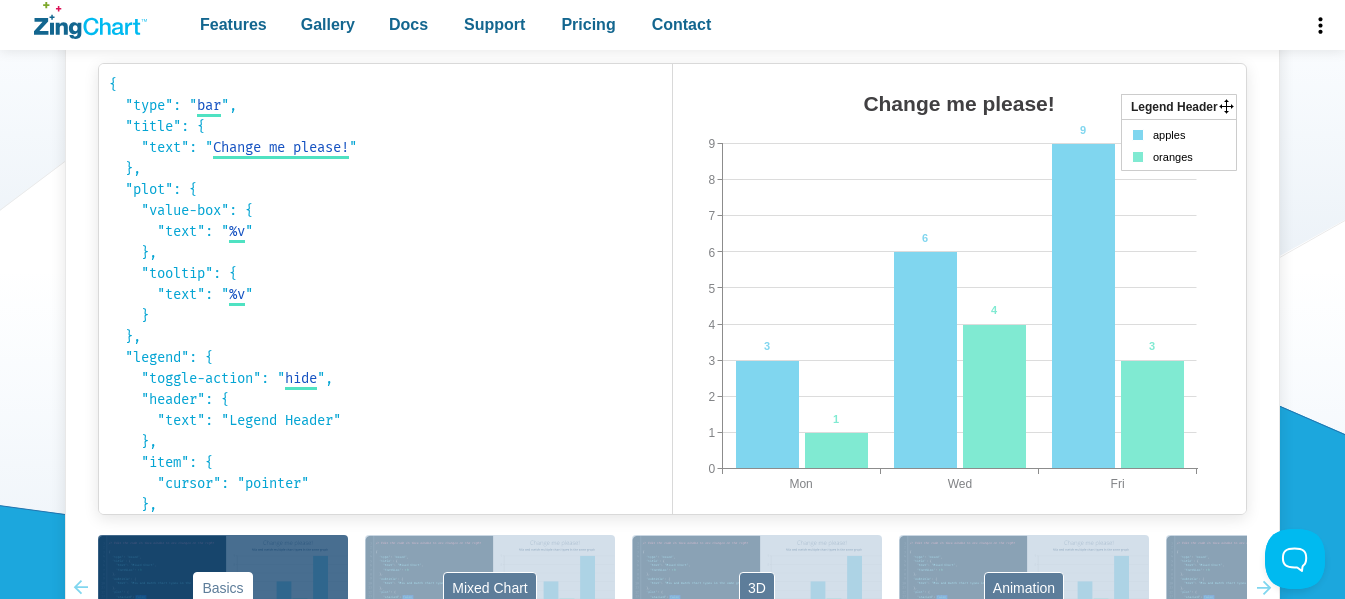 scroll, scrollTop: 1100, scrollLeft: 0, axis: vertical 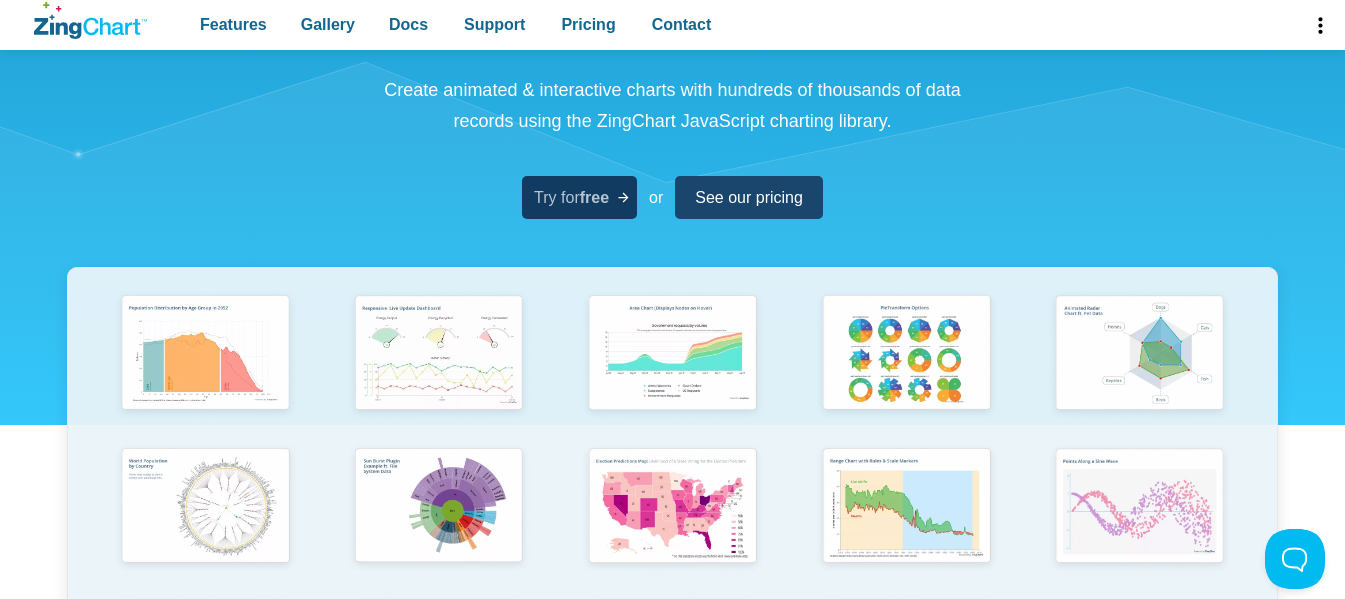 click on "Try for  free" at bounding box center (571, 197) 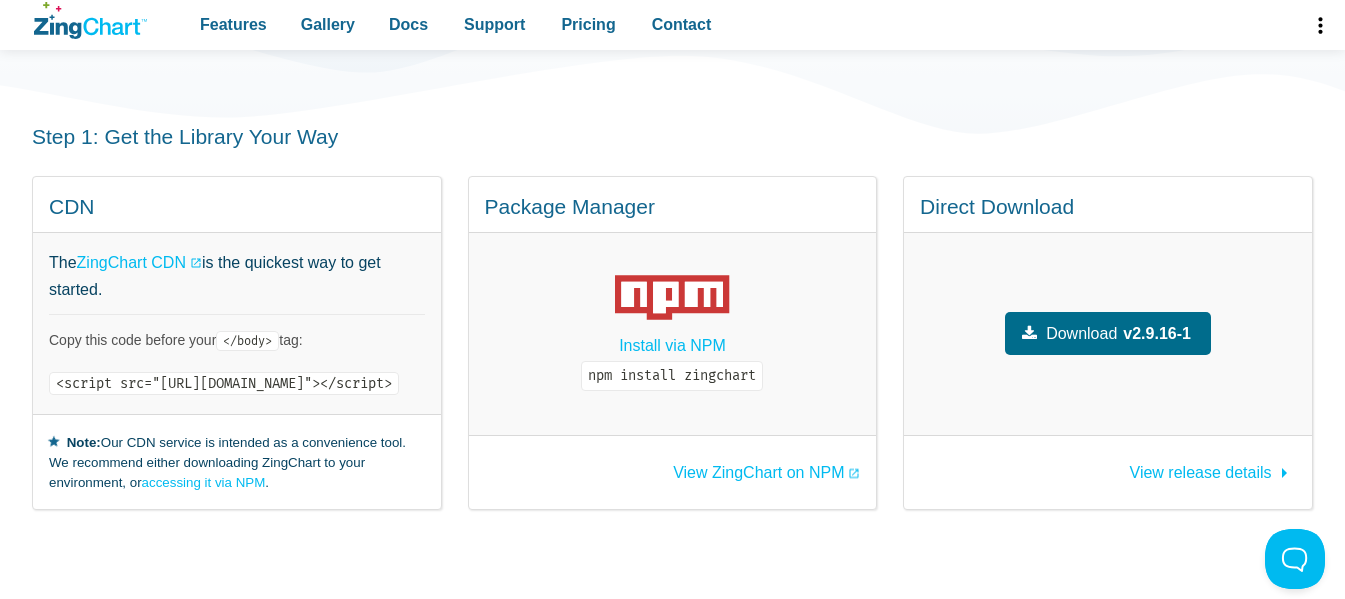 scroll, scrollTop: 0, scrollLeft: 0, axis: both 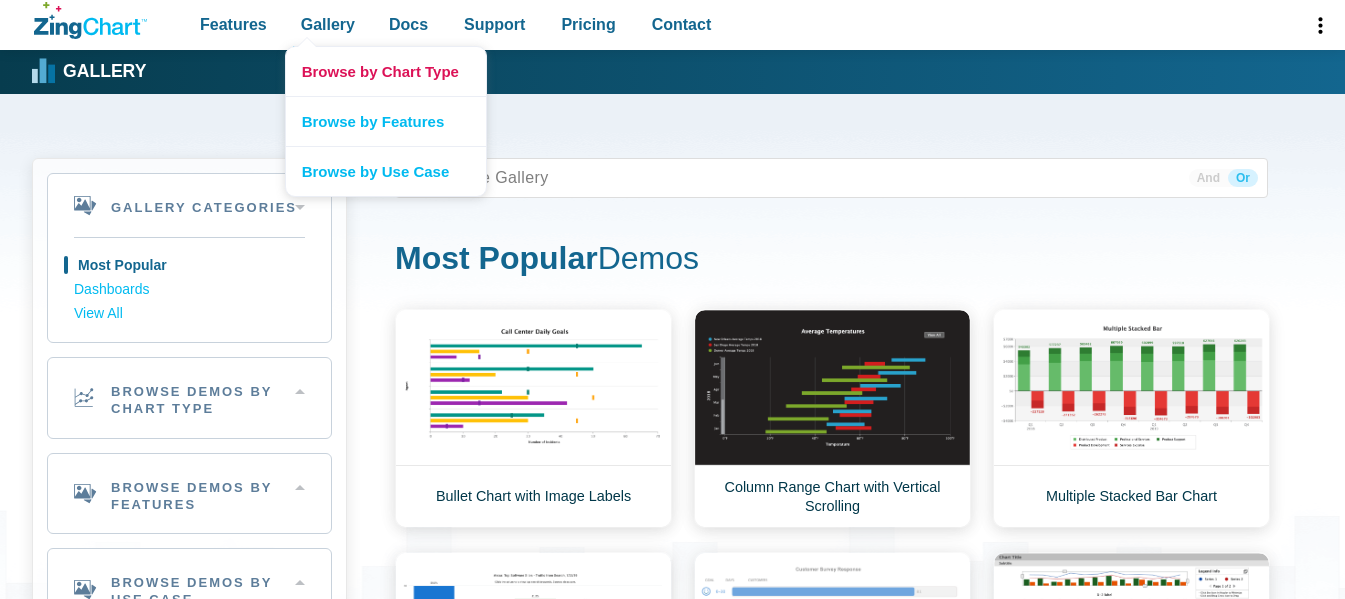 click on "Browse by Chart Type" at bounding box center [386, 71] 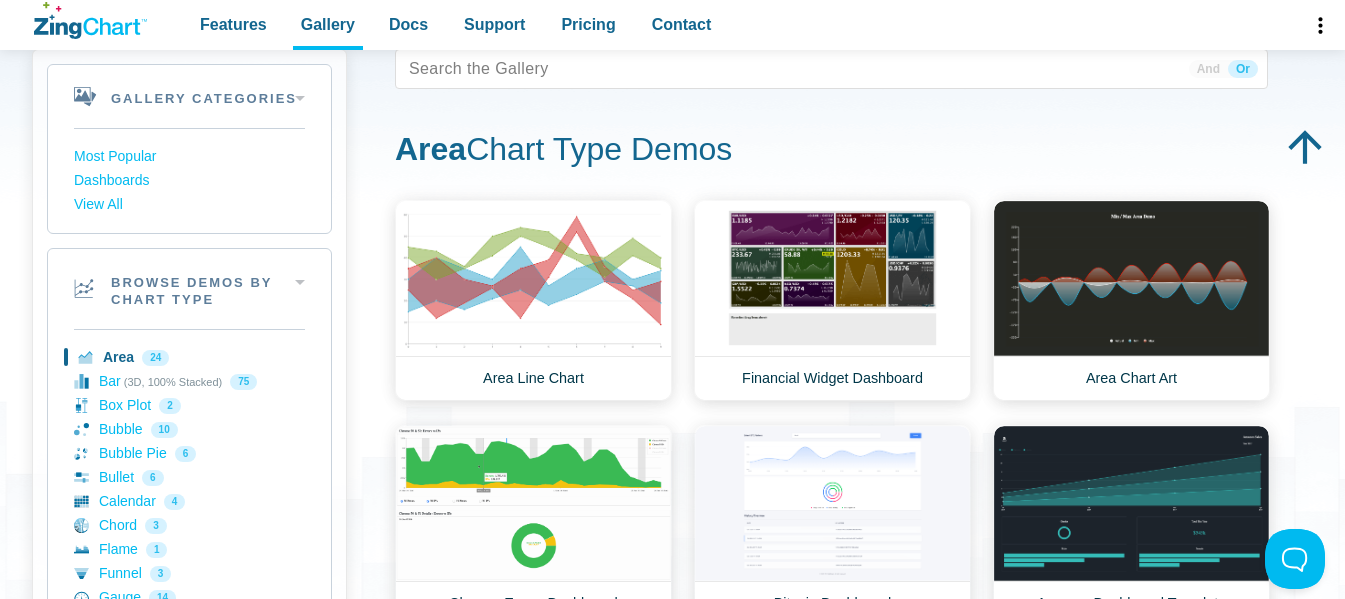 scroll, scrollTop: 100, scrollLeft: 0, axis: vertical 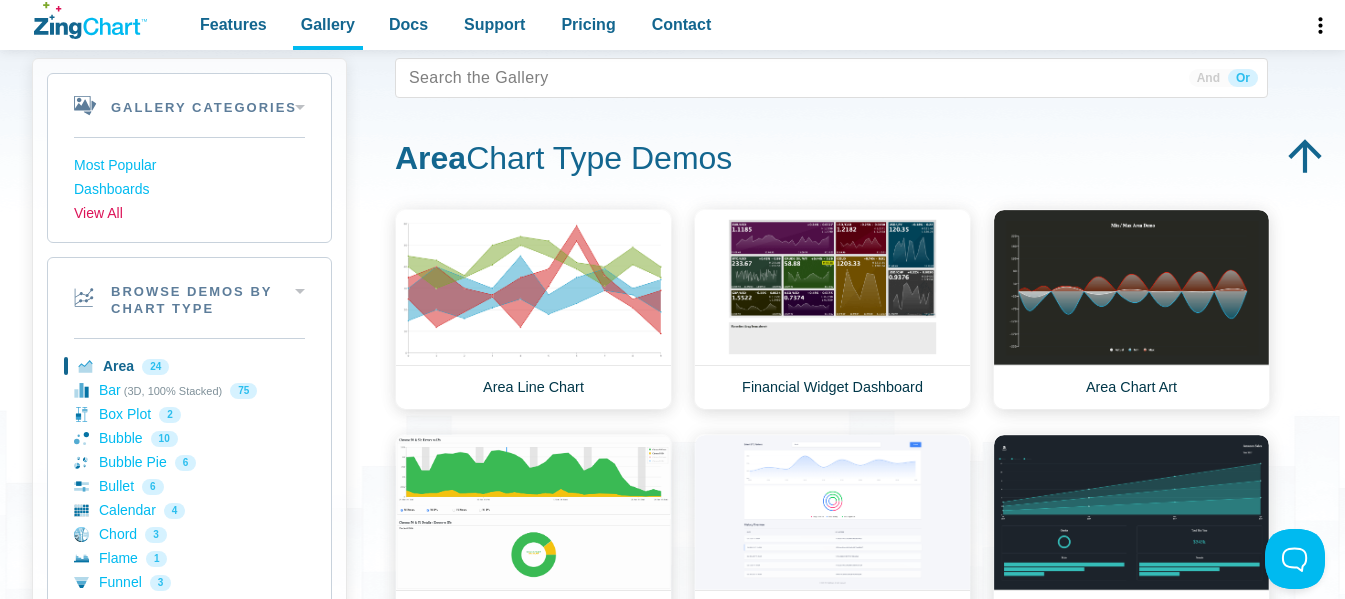 click on "View All" at bounding box center [189, 214] 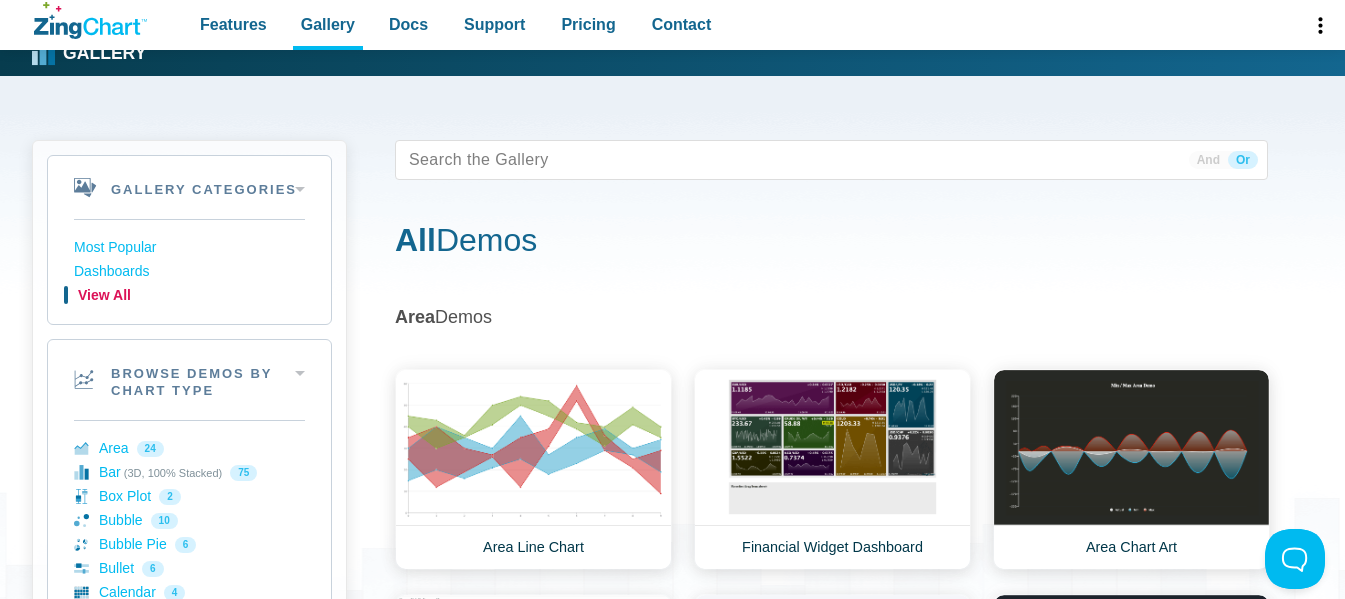 scroll, scrollTop: 0, scrollLeft: 0, axis: both 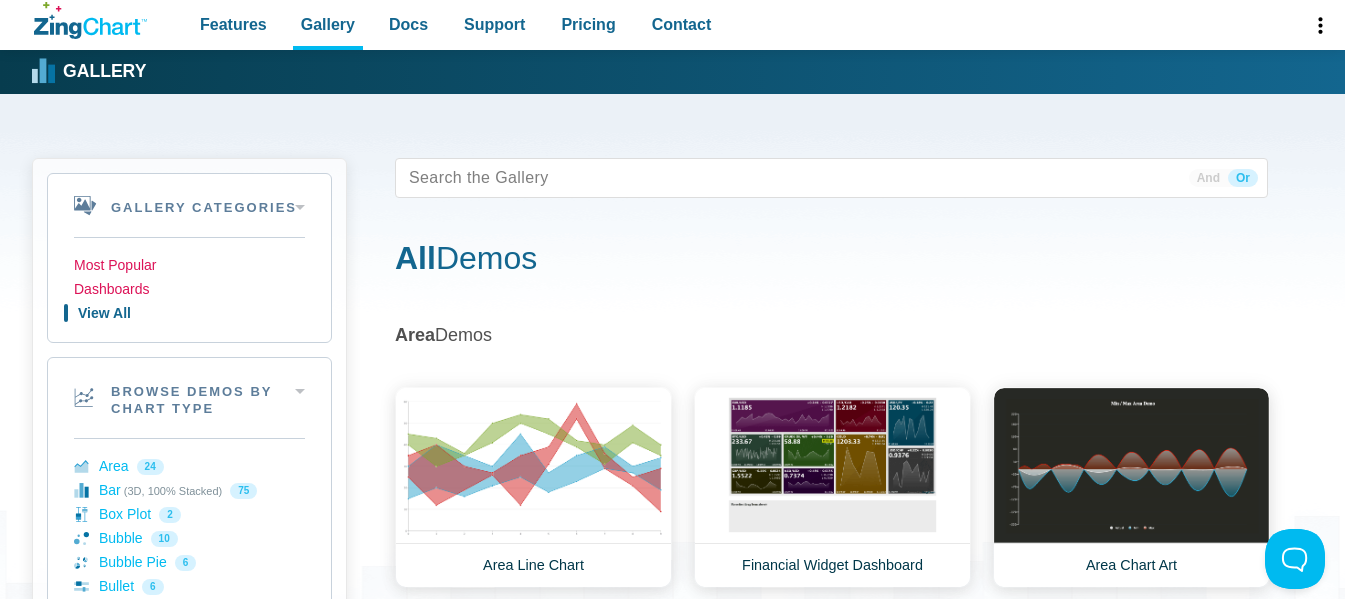 drag, startPoint x: 132, startPoint y: 286, endPoint x: 136, endPoint y: 262, distance: 24.33105 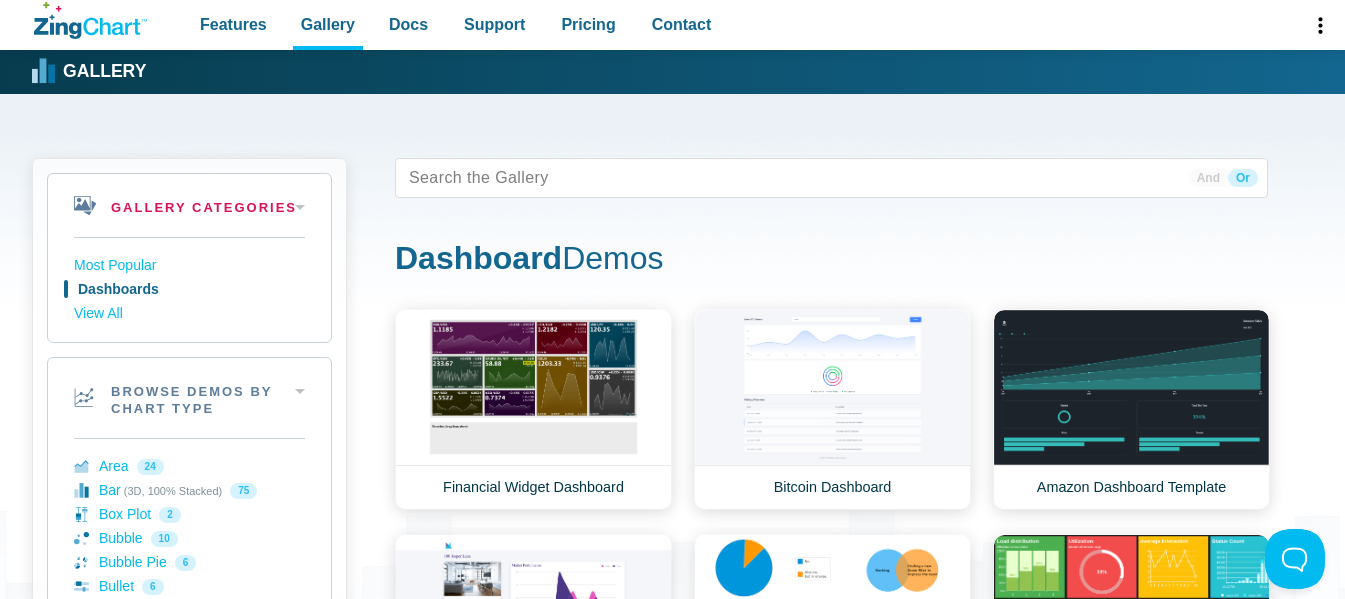 drag, startPoint x: 190, startPoint y: 211, endPoint x: 209, endPoint y: 217, distance: 19.924858 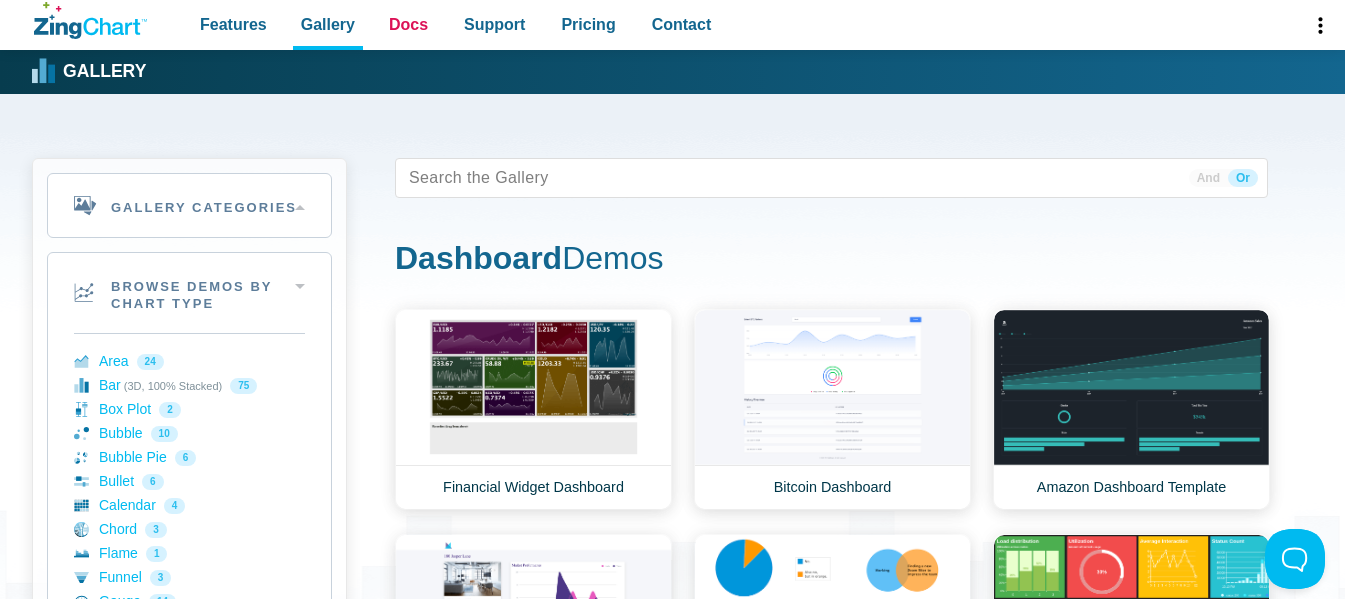 click on "Docs" at bounding box center [408, 24] 